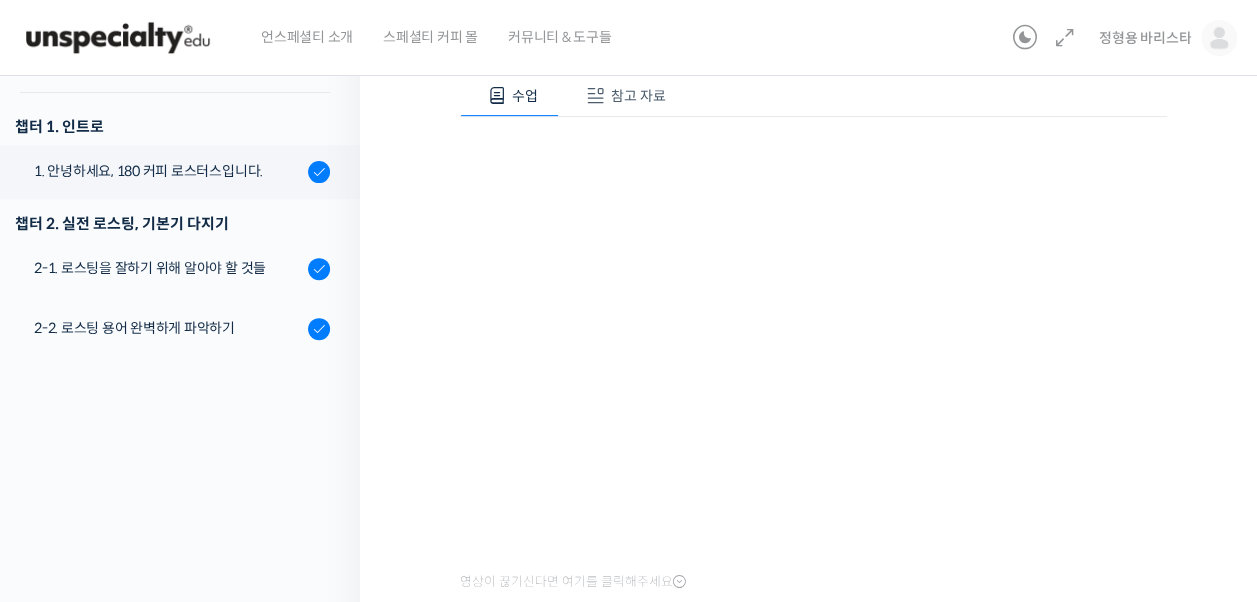 scroll, scrollTop: 0, scrollLeft: 0, axis: both 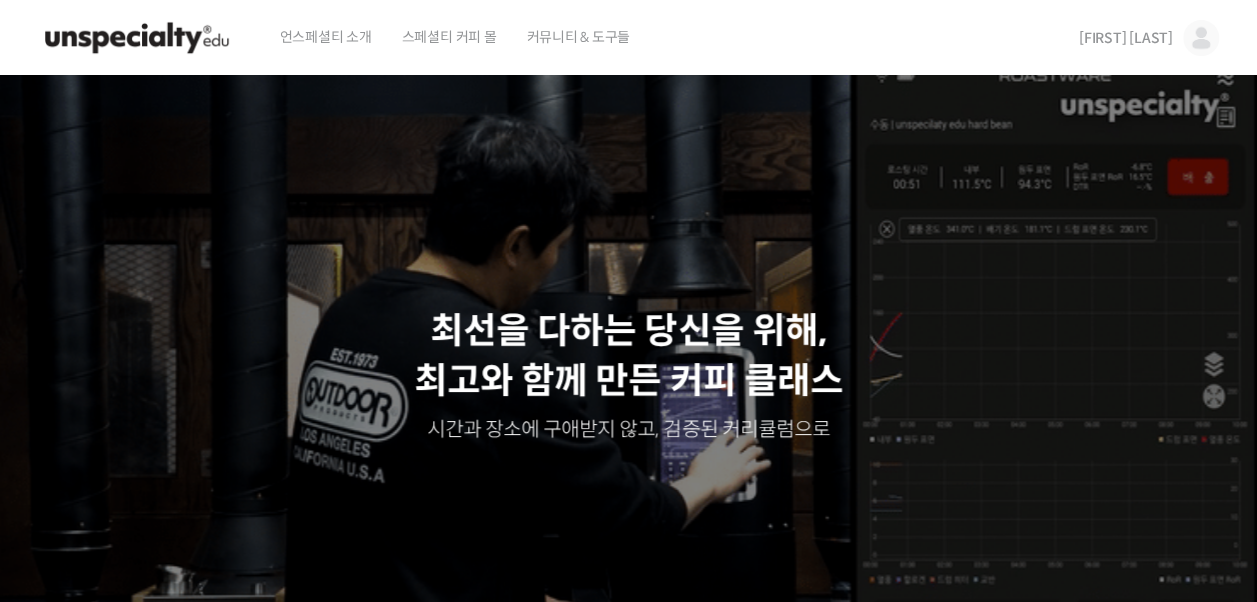 drag, startPoint x: 0, startPoint y: 0, endPoint x: 1147, endPoint y: 34, distance: 1147.5038 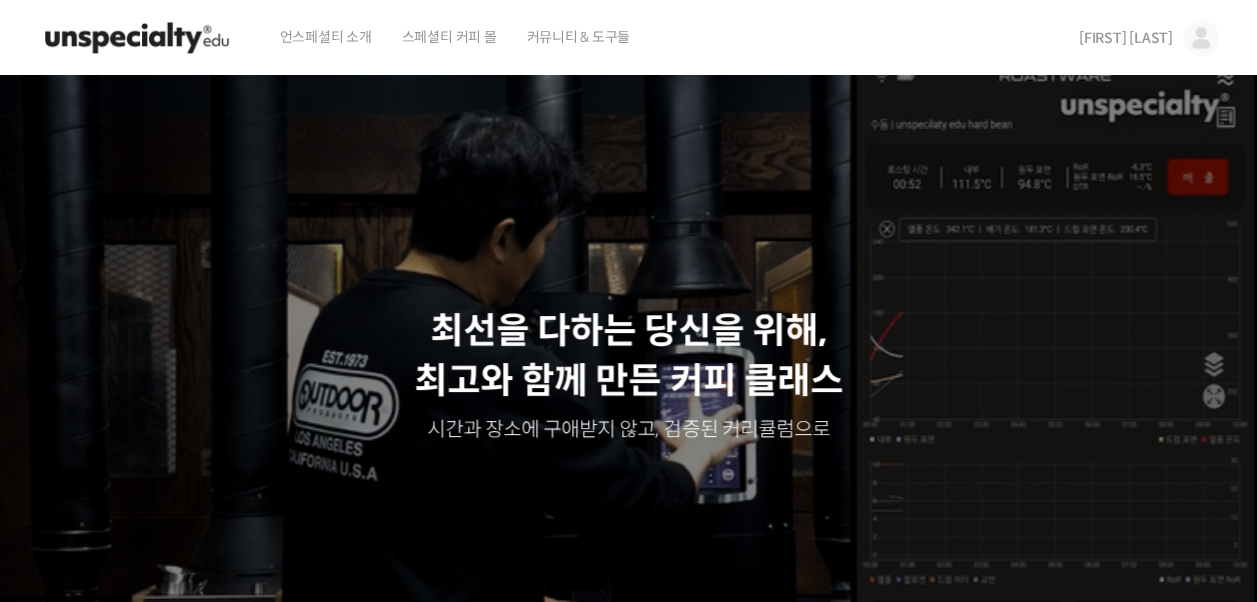 click on "정형용 바리스타" at bounding box center [1126, 38] 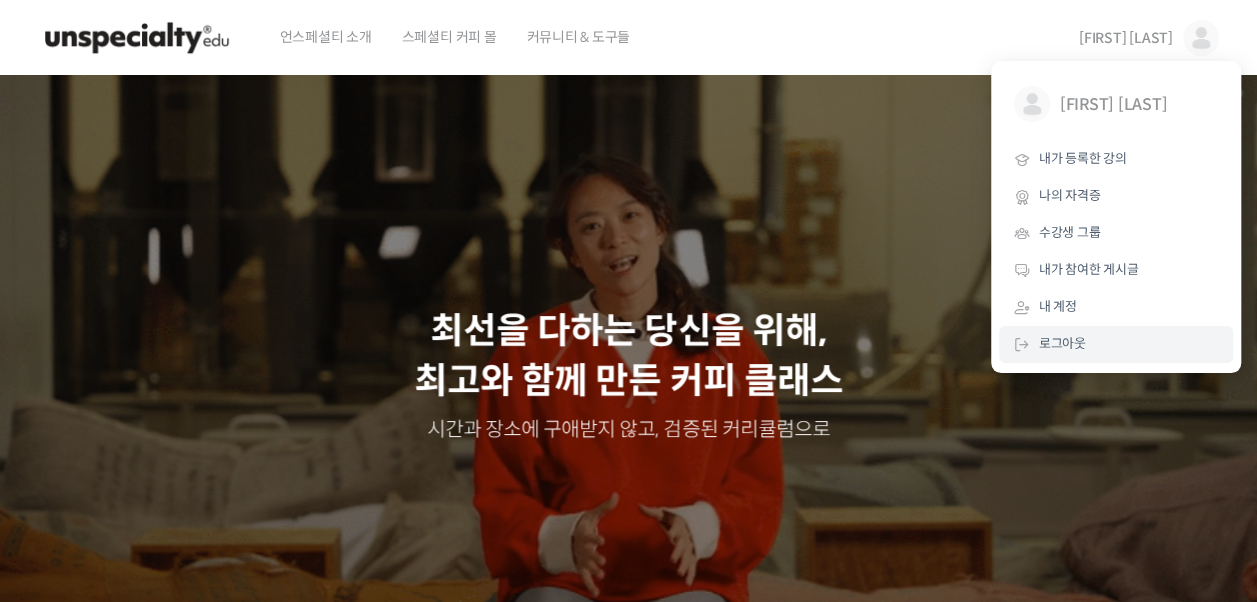 click on "로그아웃" at bounding box center (1062, 343) 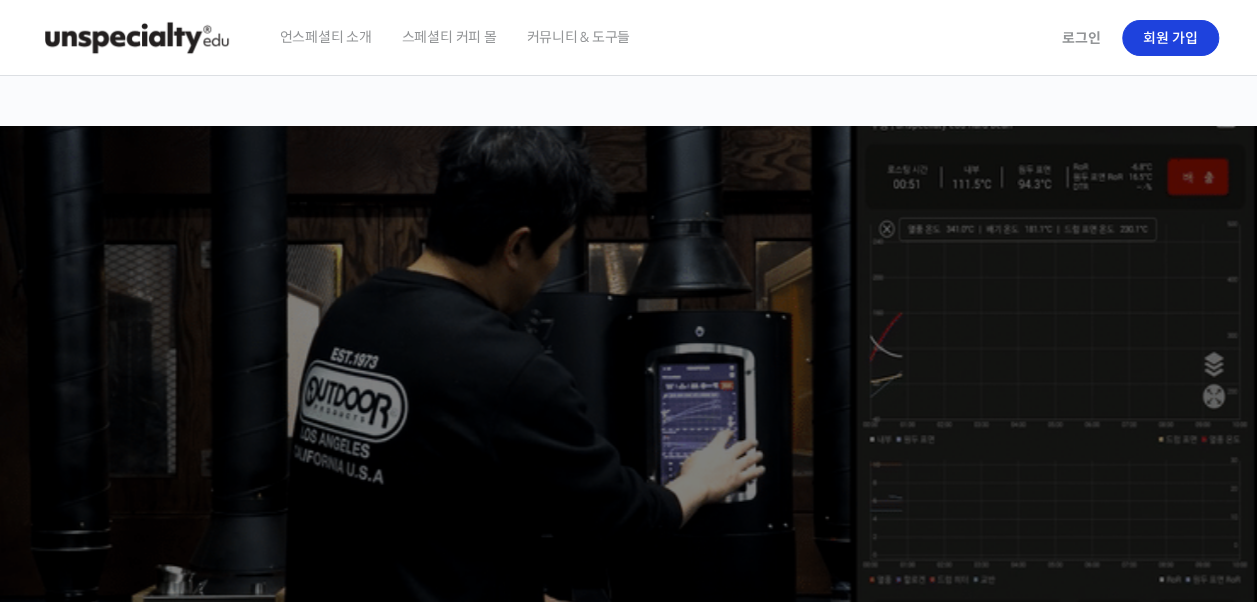 scroll, scrollTop: 0, scrollLeft: 0, axis: both 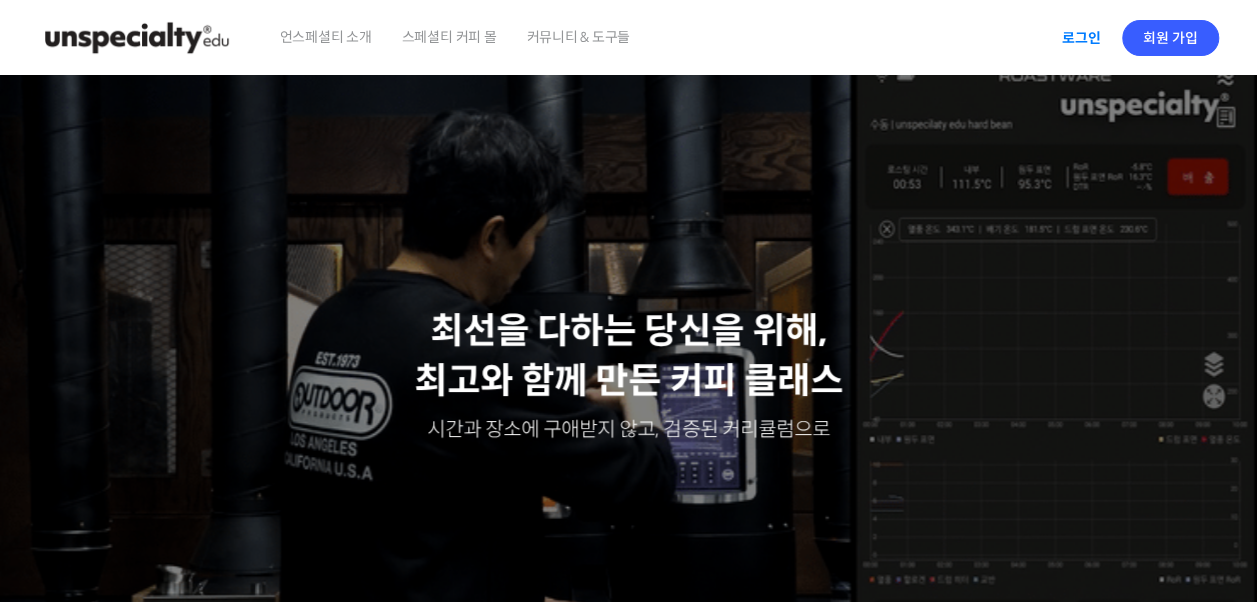 click on "로그인" at bounding box center (1081, 38) 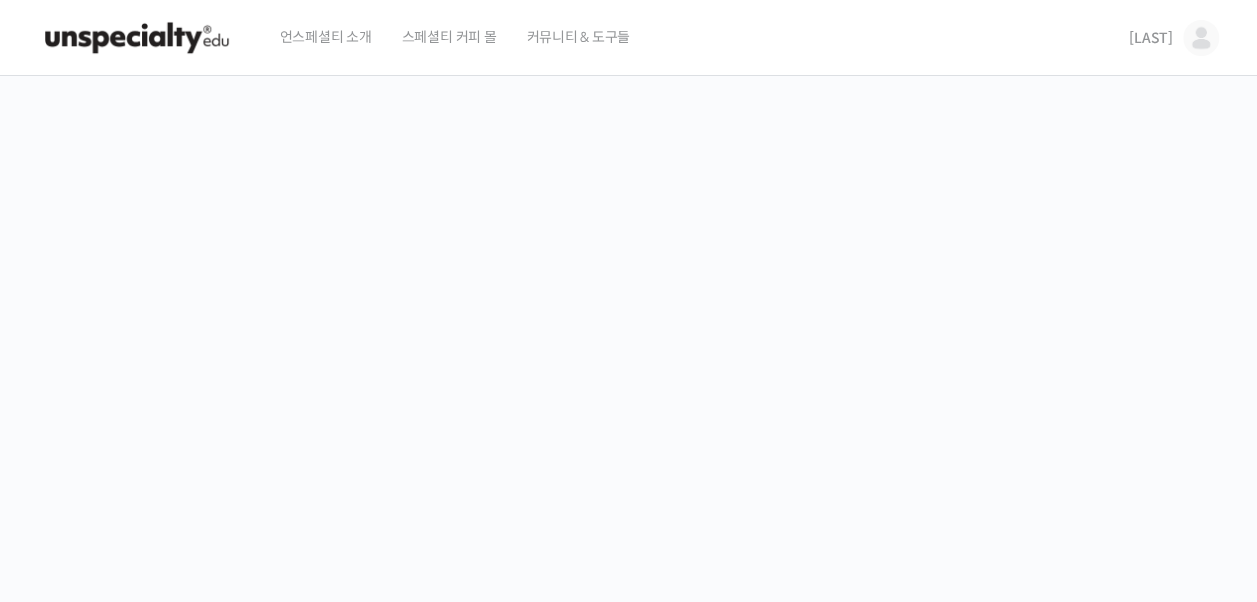 scroll, scrollTop: 0, scrollLeft: 0, axis: both 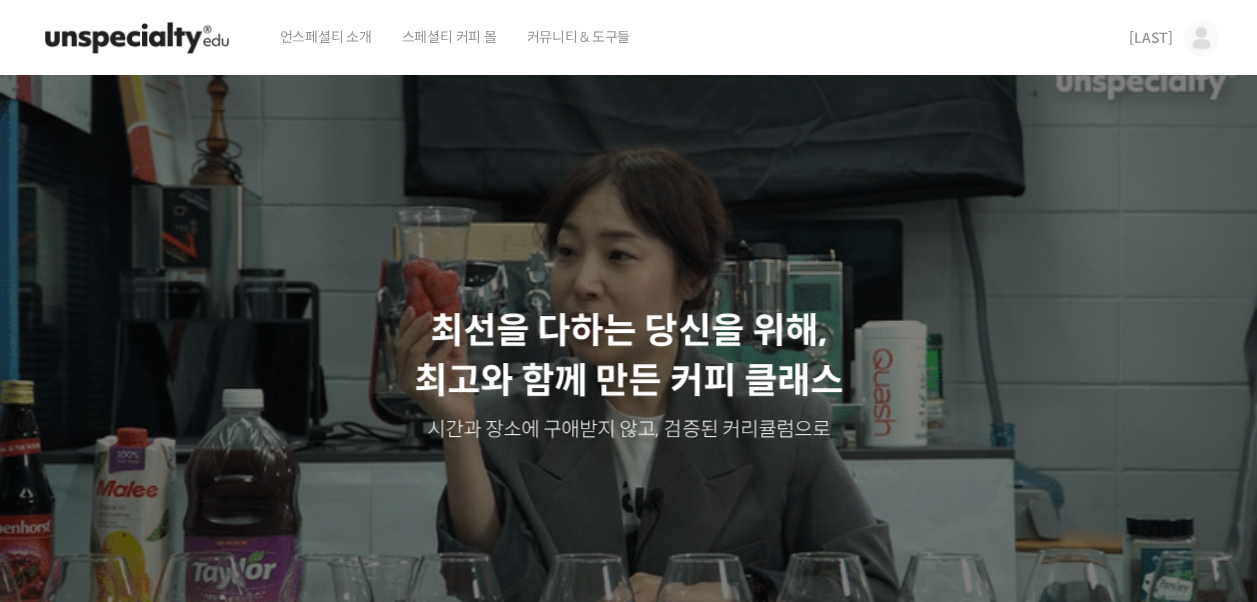 click on "김형하" at bounding box center (1151, 38) 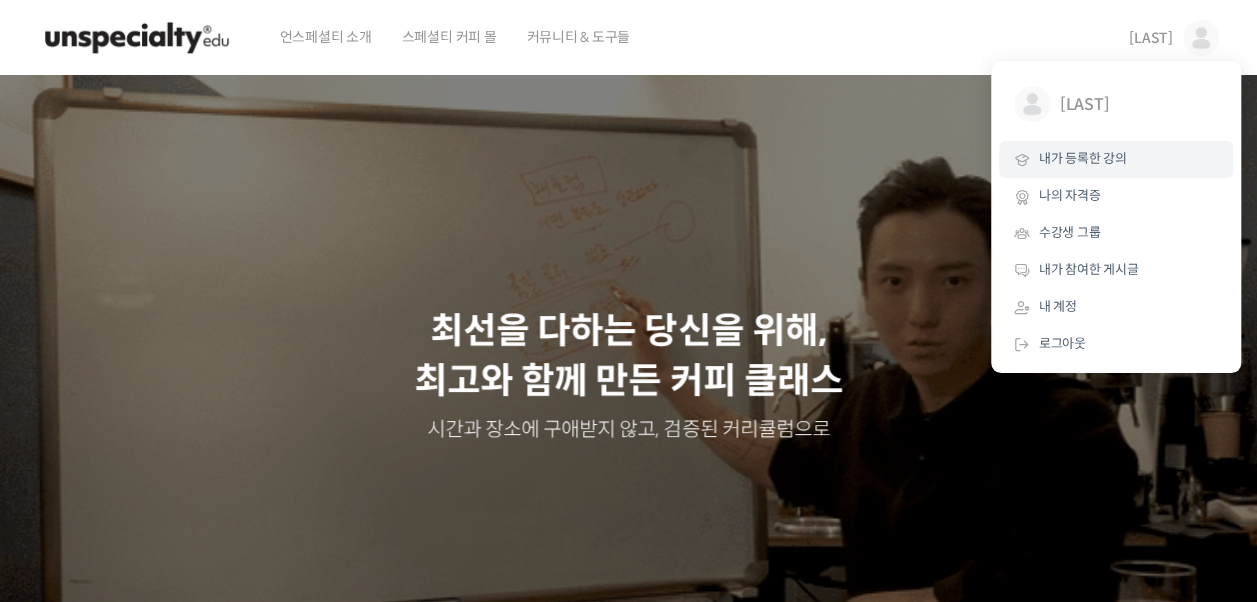 click on "내가 등록한 강의" at bounding box center [1083, 158] 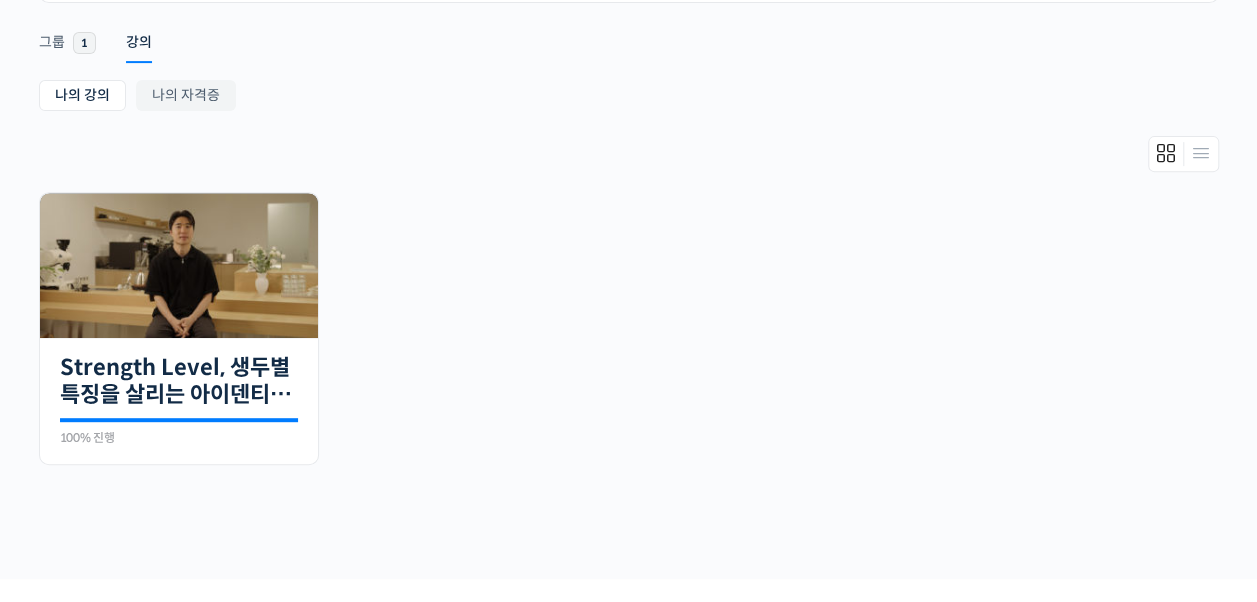 scroll, scrollTop: 321, scrollLeft: 0, axis: vertical 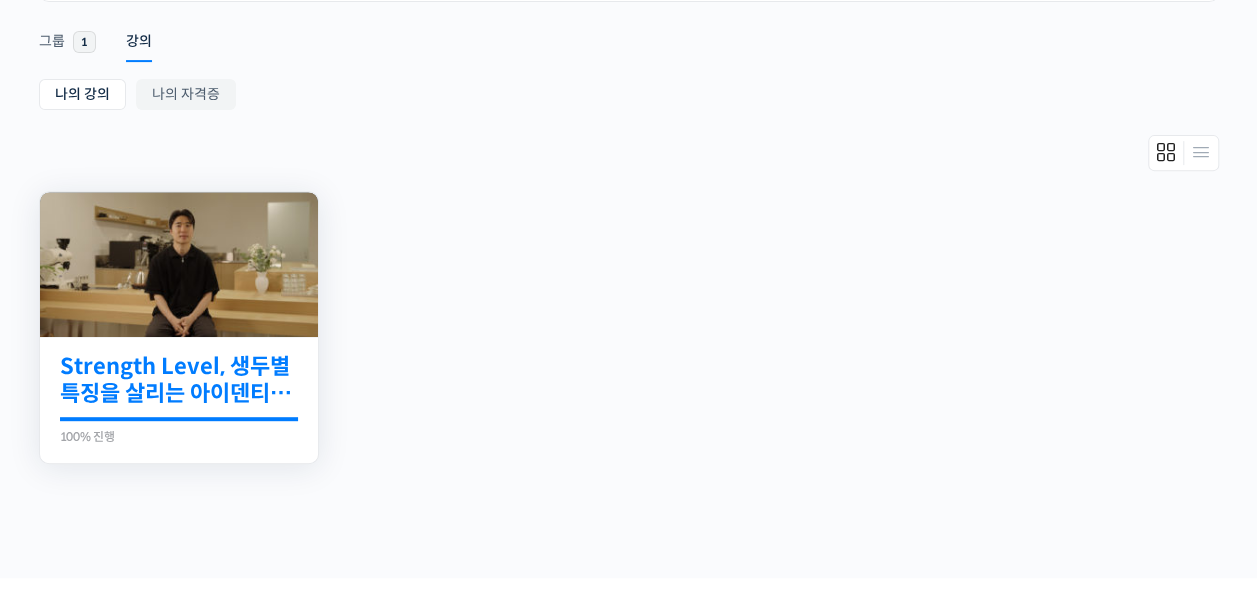 click on "Strength Level, 생두별 특징을 살리는 아이덴티티 커피랩 윤원균 대표의 로스팅 클래스" at bounding box center [179, 380] 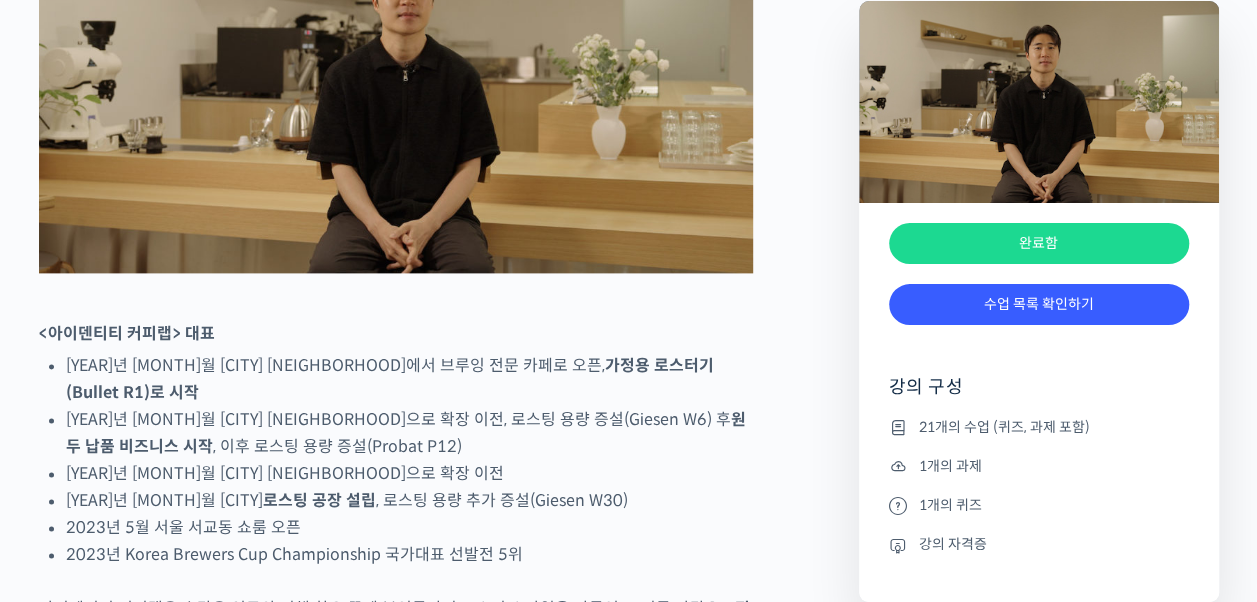 scroll, scrollTop: 1156, scrollLeft: 0, axis: vertical 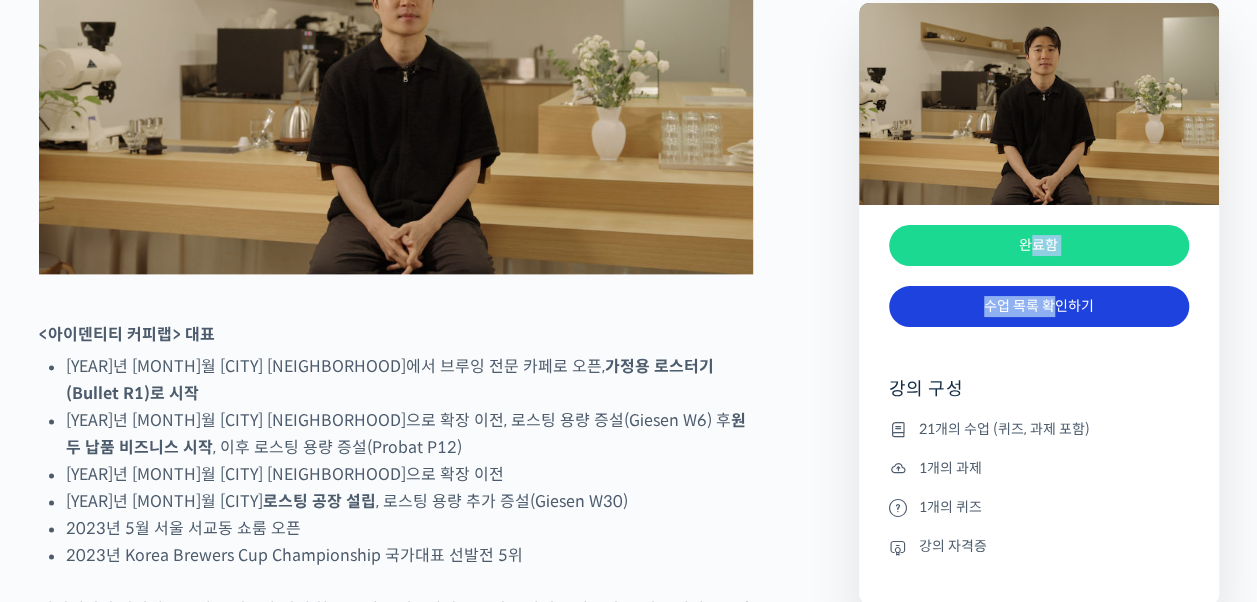 drag, startPoint x: 1026, startPoint y: 246, endPoint x: 1054, endPoint y: 301, distance: 61.7171 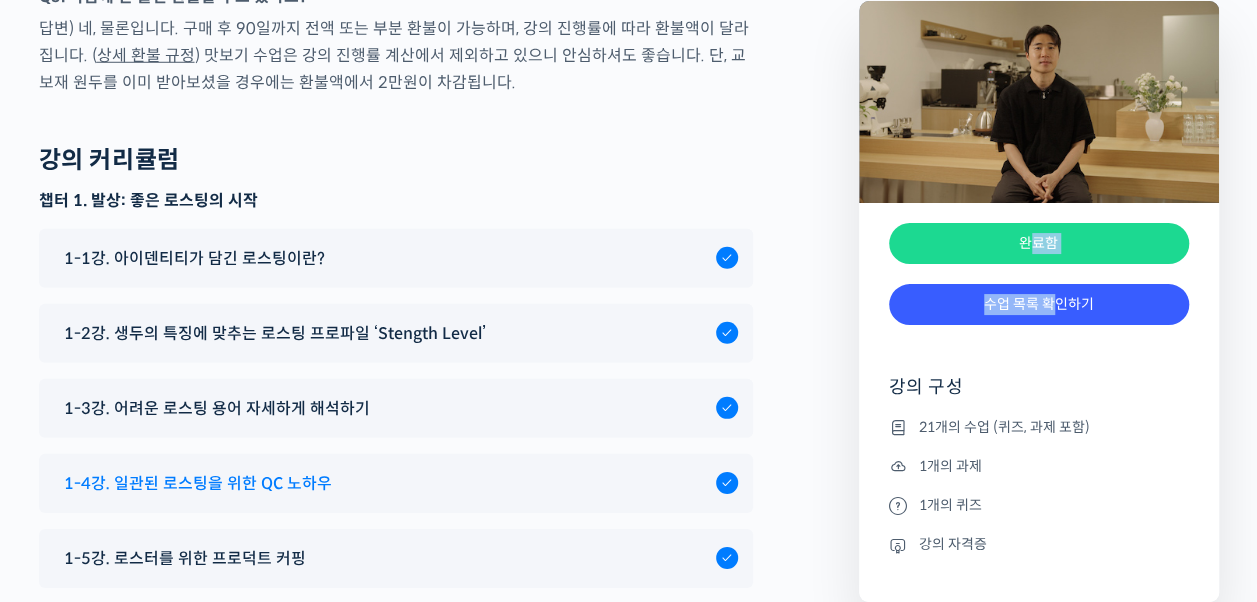 scroll, scrollTop: 10368, scrollLeft: 0, axis: vertical 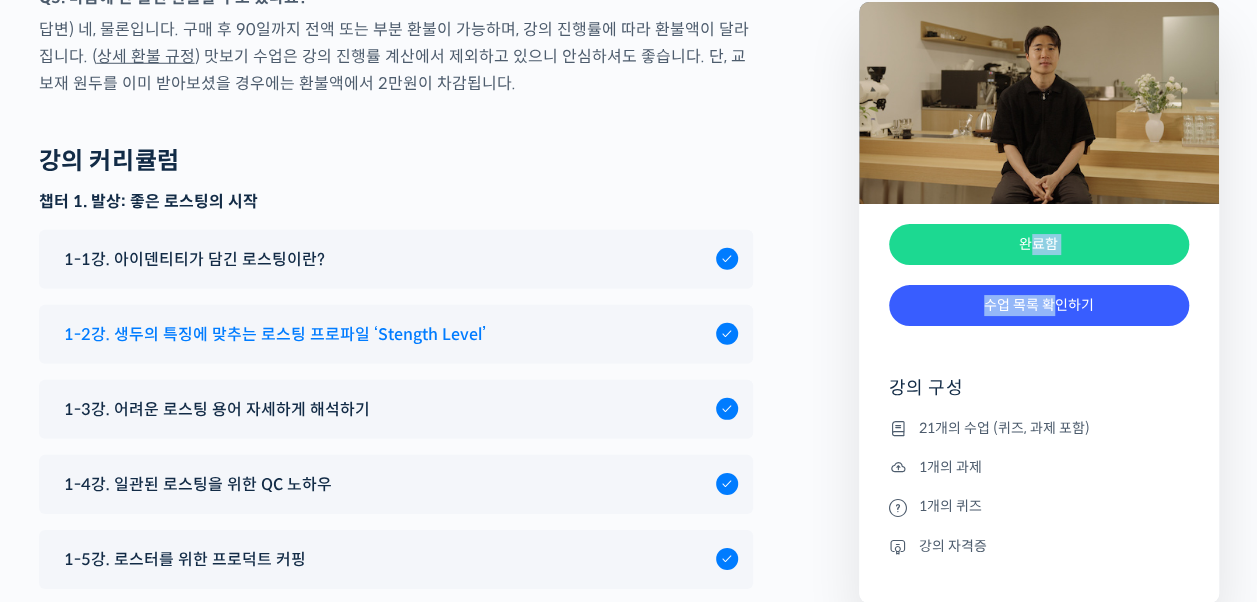 click on "1-2강. 생두의 특징에 맞추는 로스팅 프로파일 ‘Stength Level’" at bounding box center (385, 334) 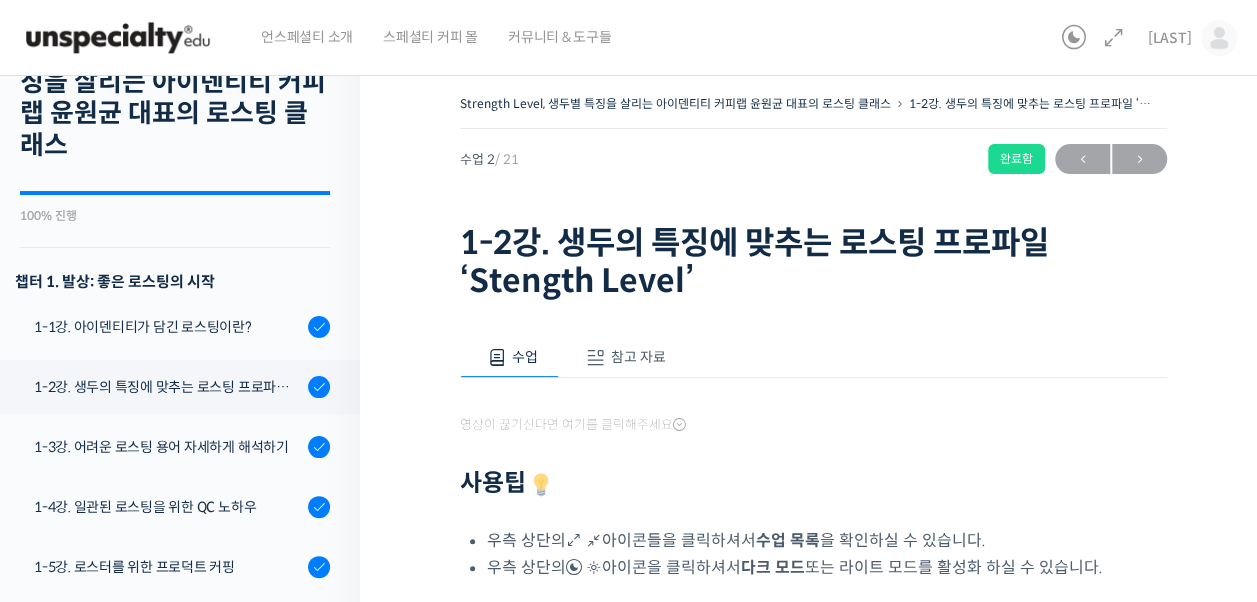 scroll, scrollTop: 0, scrollLeft: 0, axis: both 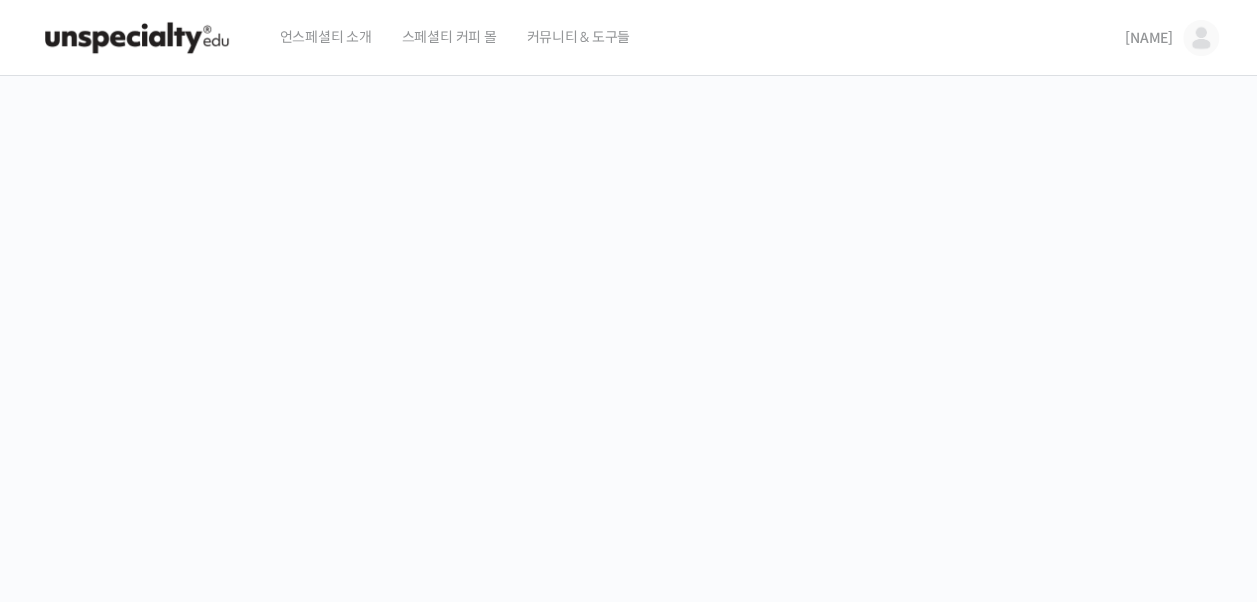 click on "[NAME]" at bounding box center [1149, 38] 